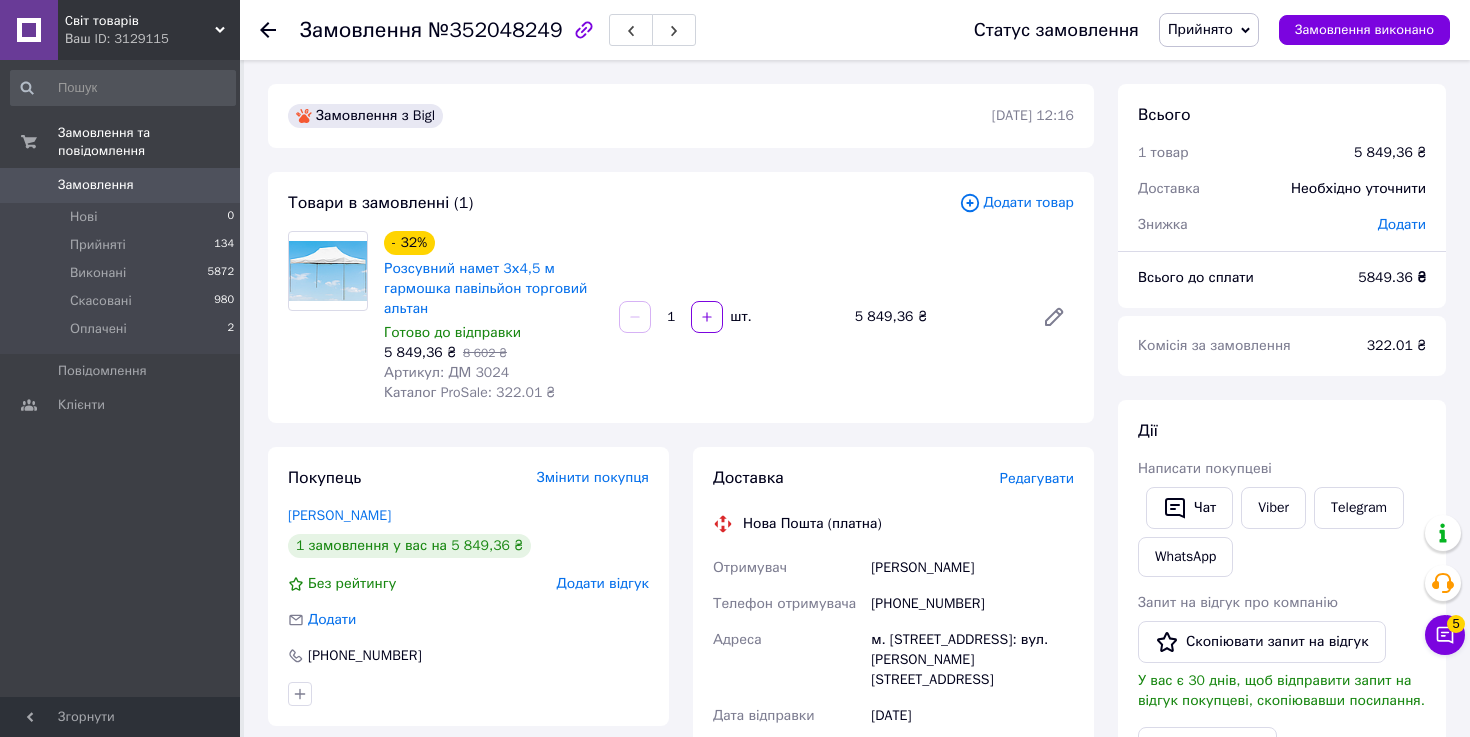 scroll, scrollTop: 0, scrollLeft: 0, axis: both 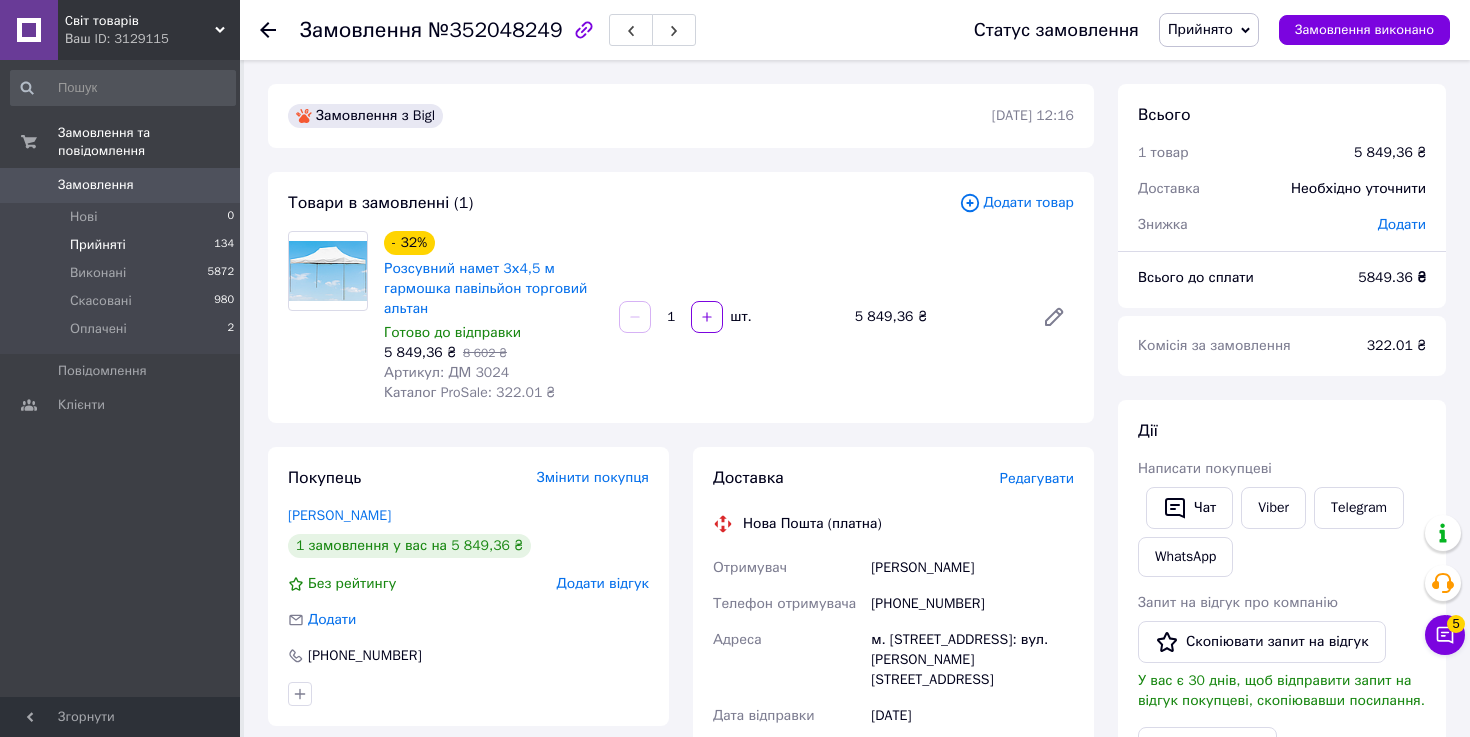 click on "Прийняті" at bounding box center [98, 245] 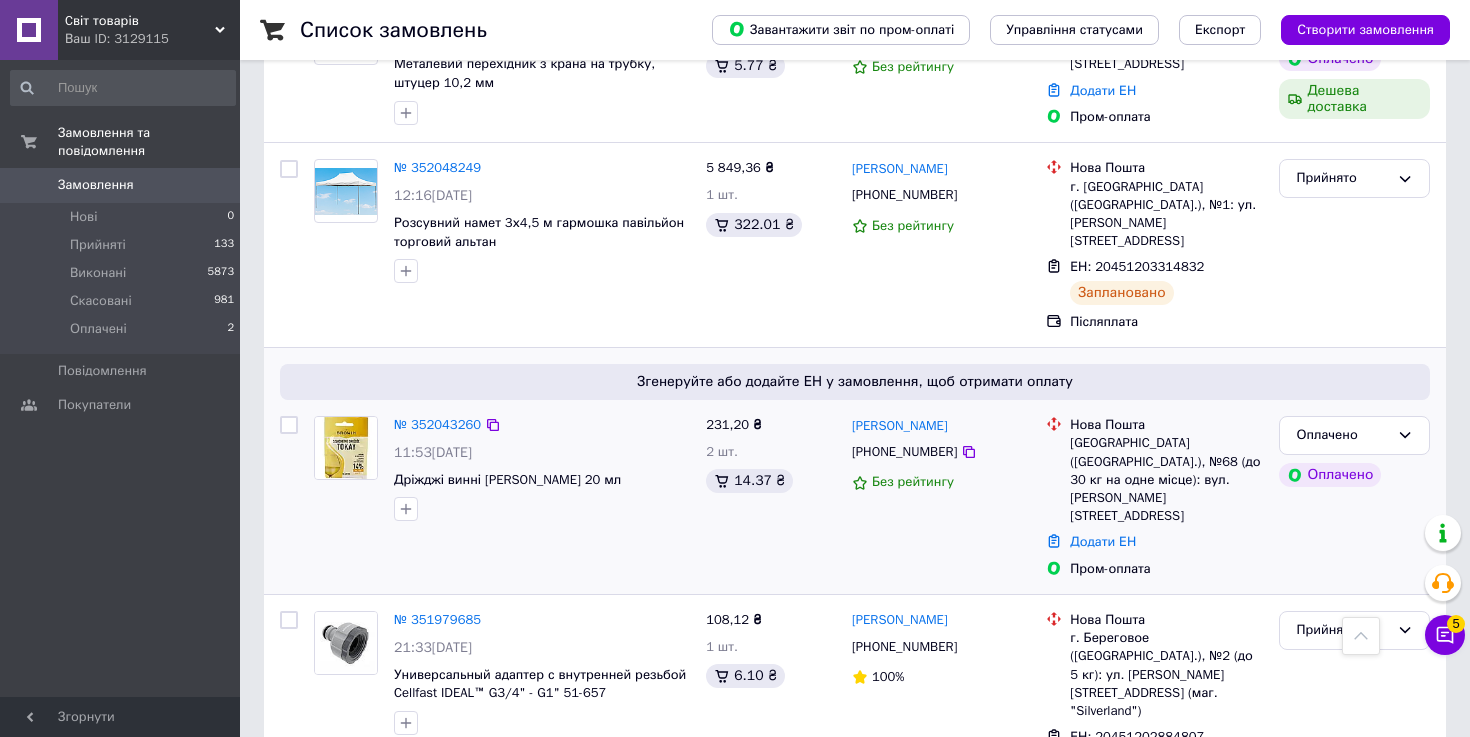 scroll, scrollTop: 476, scrollLeft: 0, axis: vertical 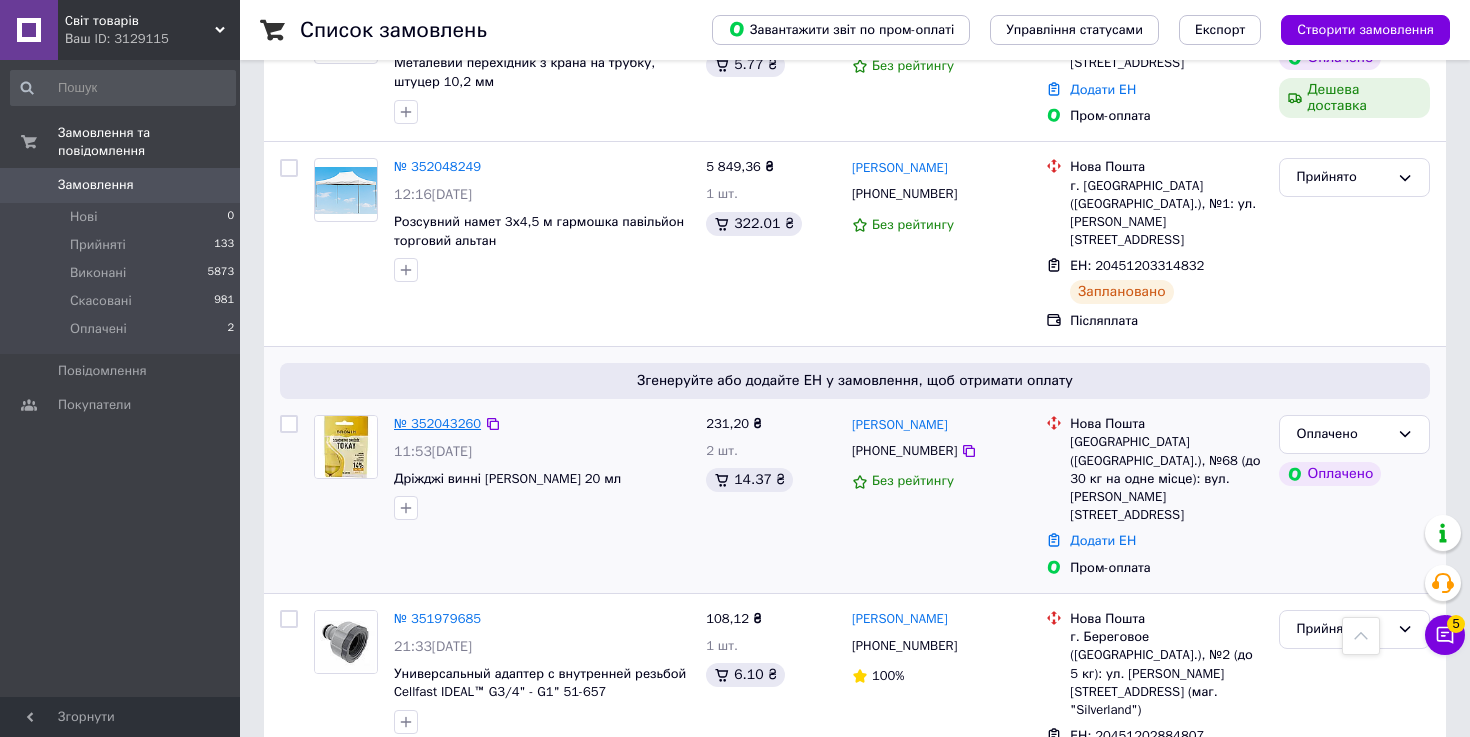 click on "№ 352043260" at bounding box center (437, 423) 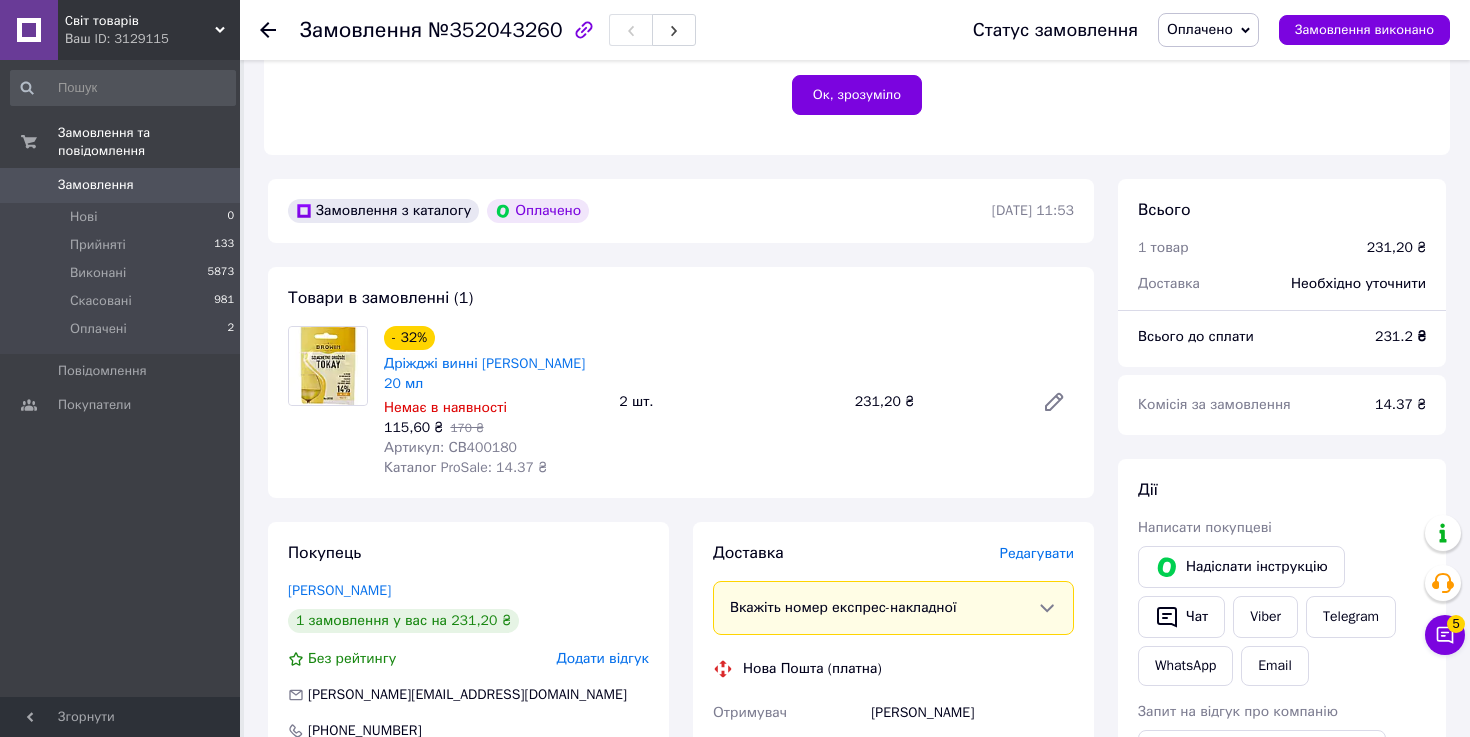 scroll, scrollTop: 482, scrollLeft: 0, axis: vertical 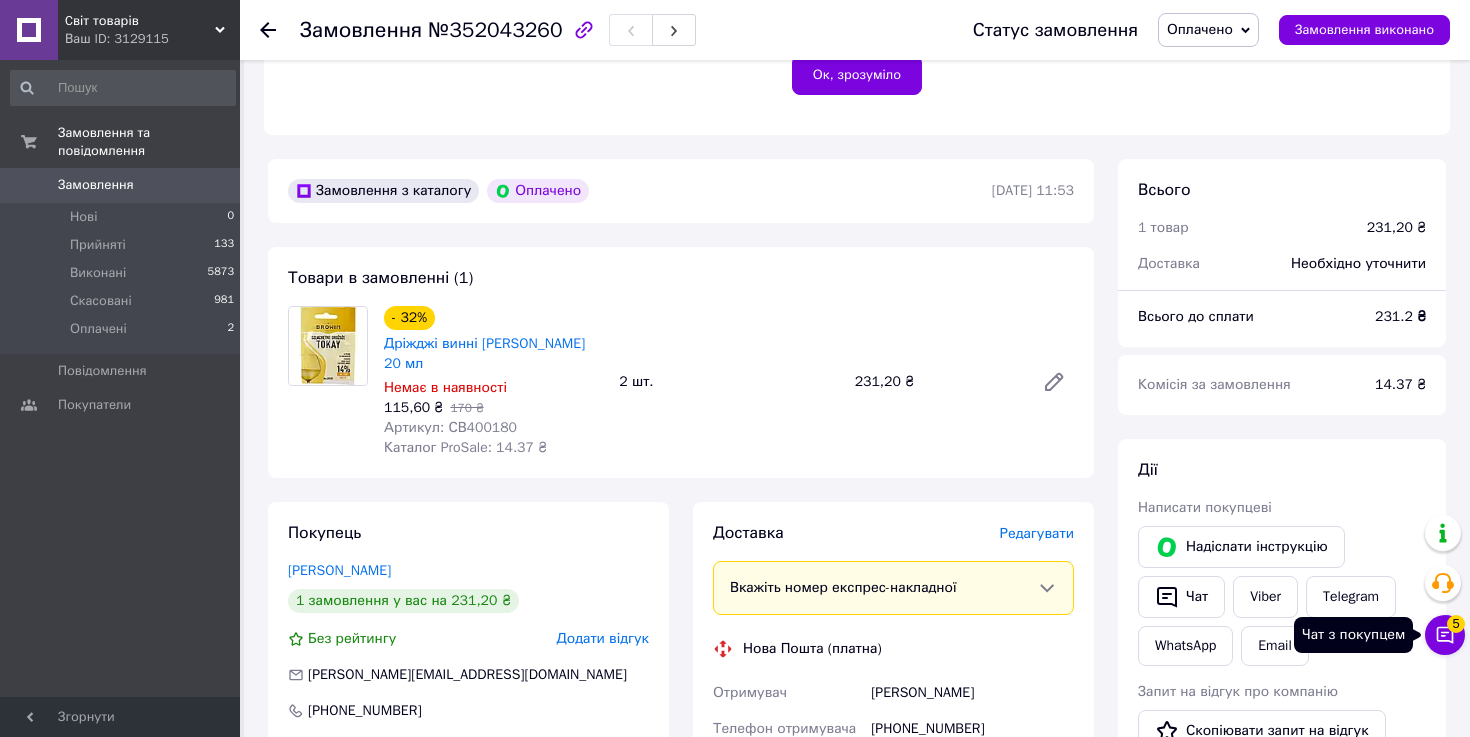 click 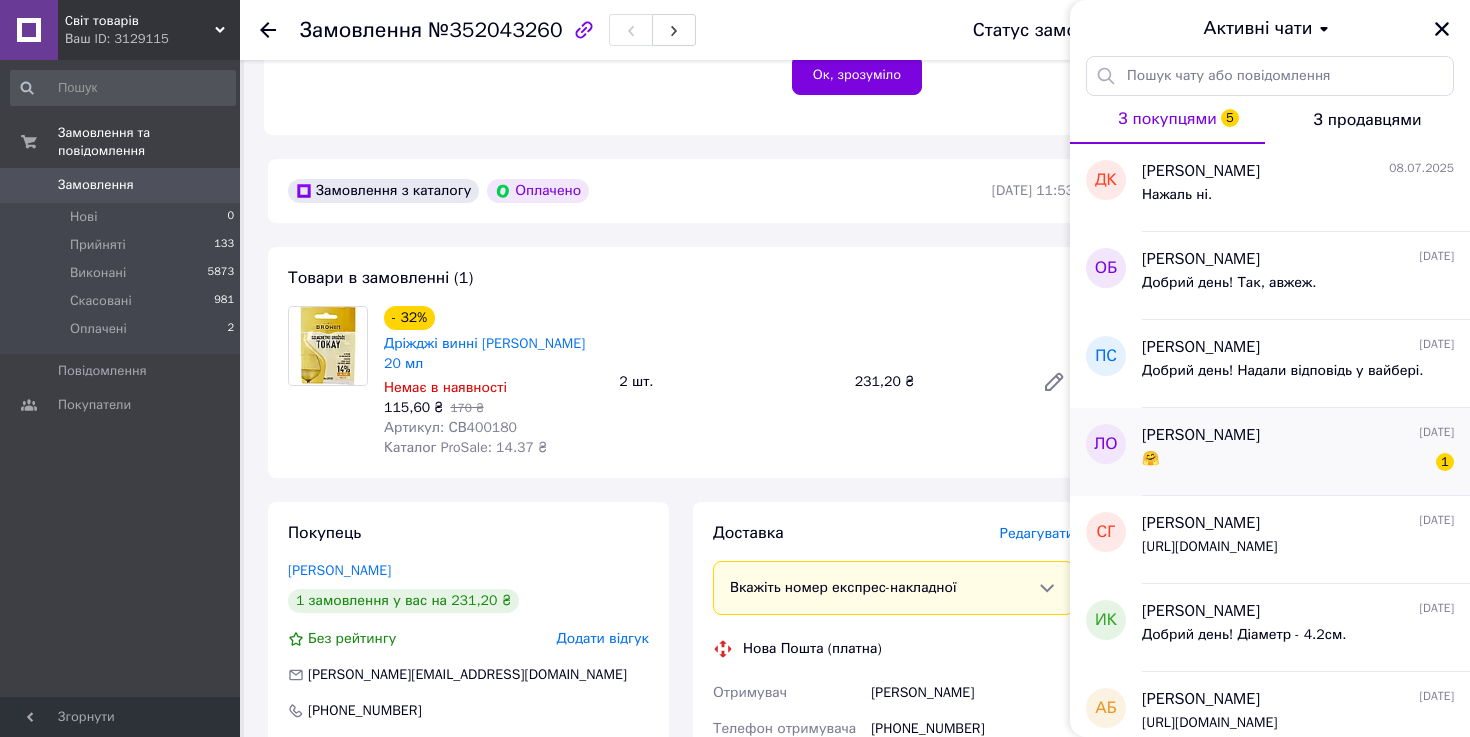 click on "🤗 1" at bounding box center (1298, 463) 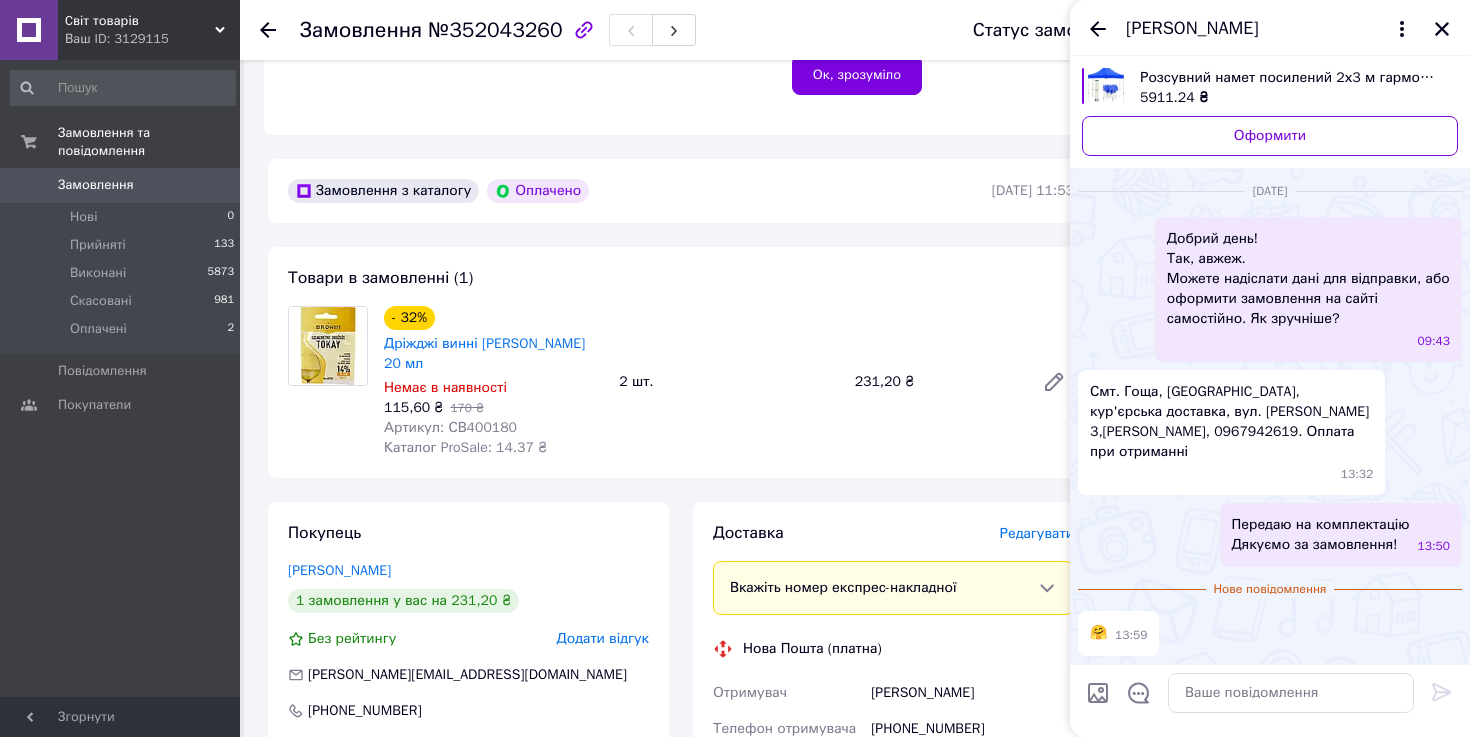 scroll, scrollTop: 1169, scrollLeft: 0, axis: vertical 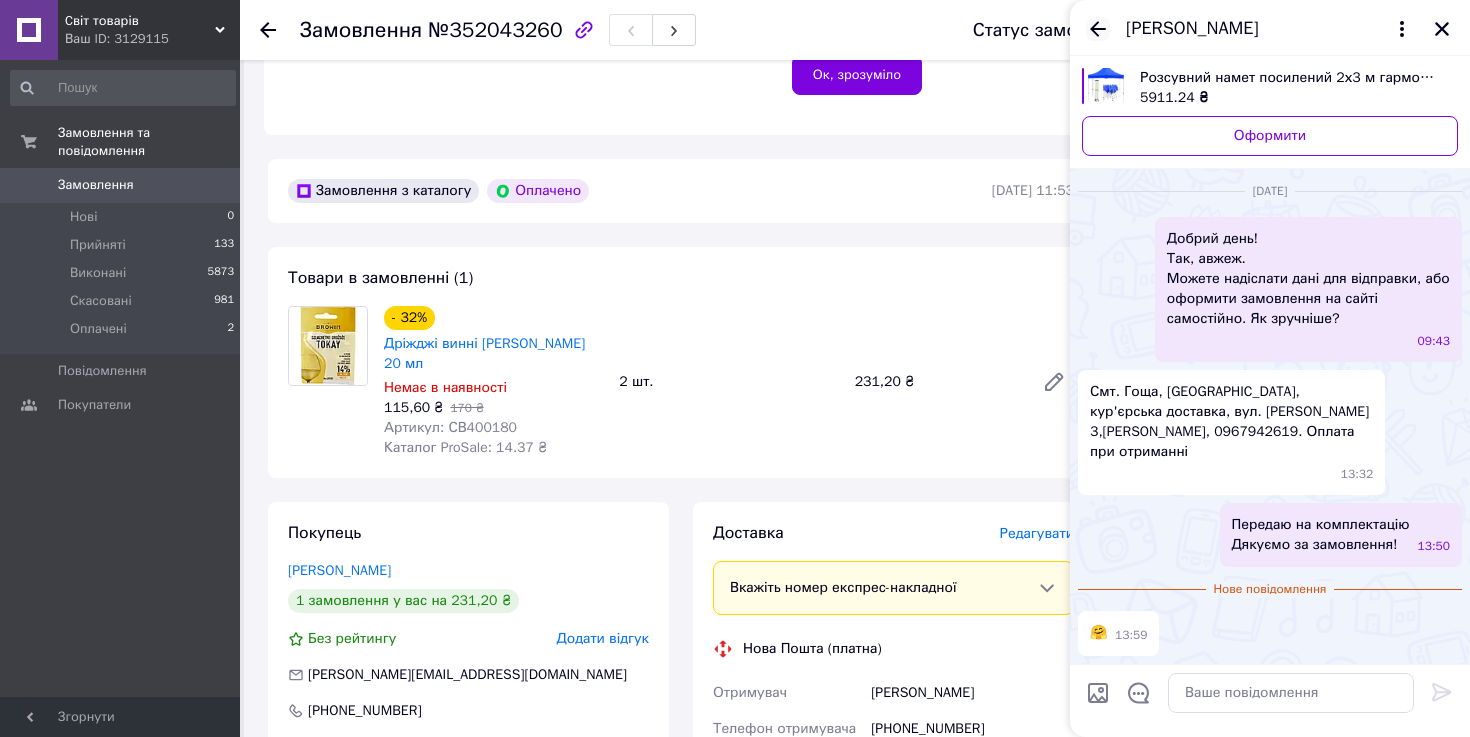 click 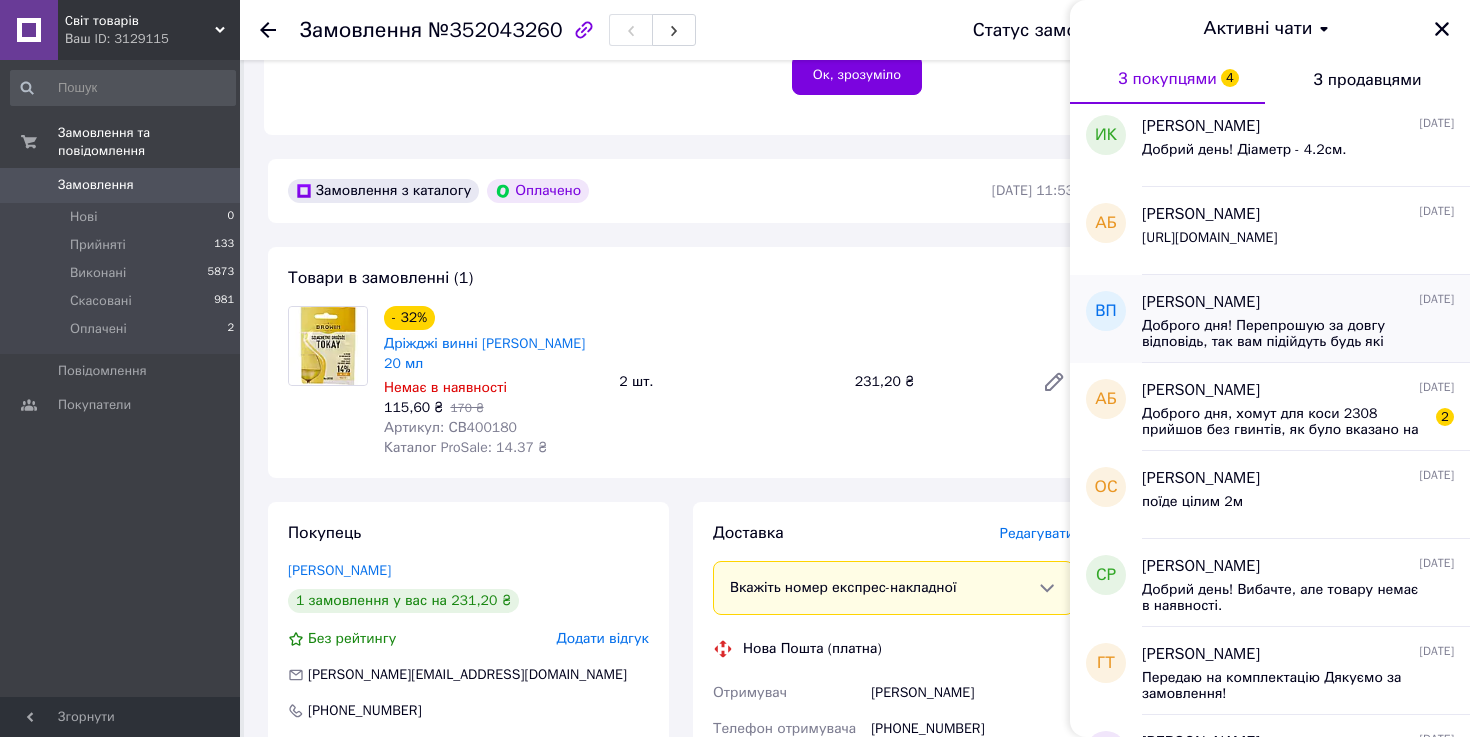 scroll, scrollTop: 529, scrollLeft: 0, axis: vertical 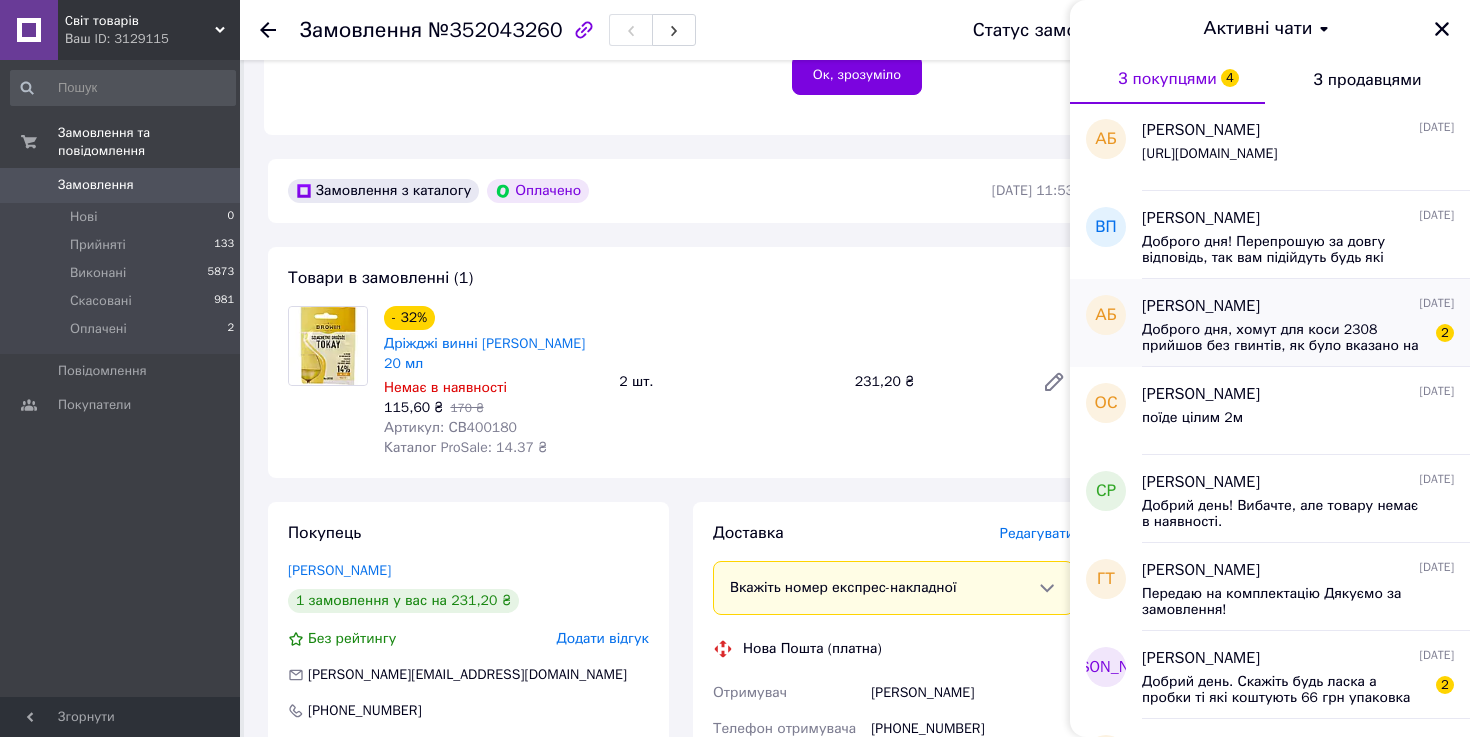 click on "Александр Беспалов 26.06.2025 Доброго дня, хомут для коси 2308 прийшов без гвинтів, як було вказано на фото. Це нормально? 2" at bounding box center [1306, 323] 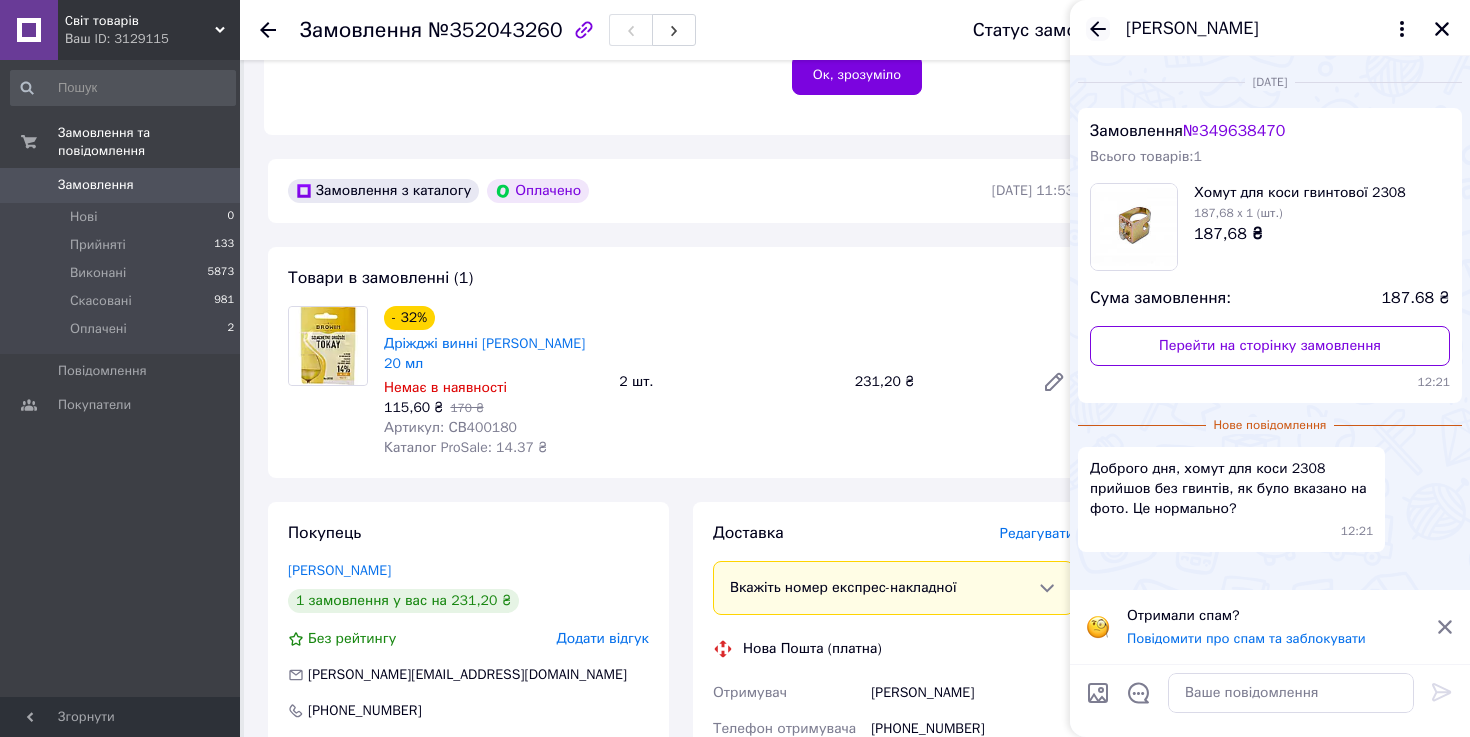 click 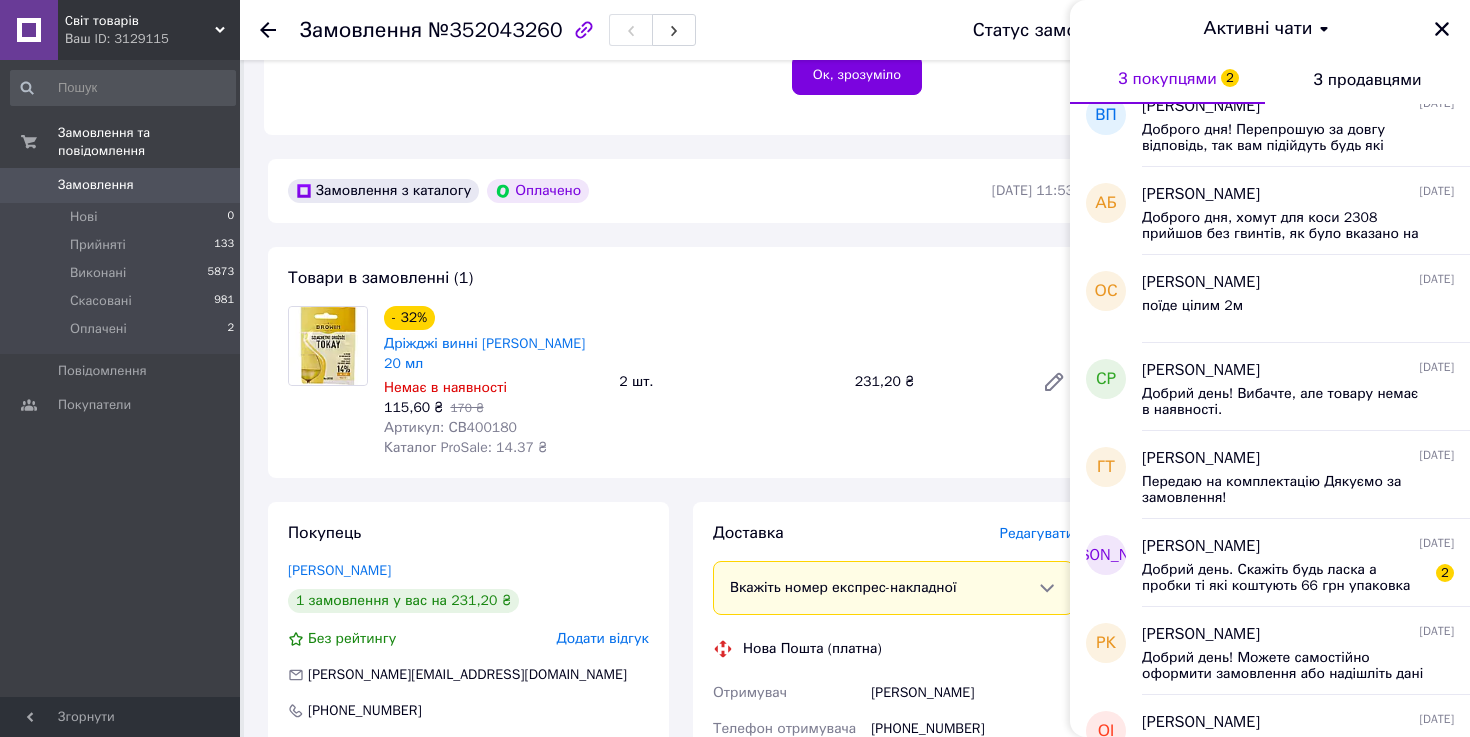 scroll, scrollTop: 864, scrollLeft: 0, axis: vertical 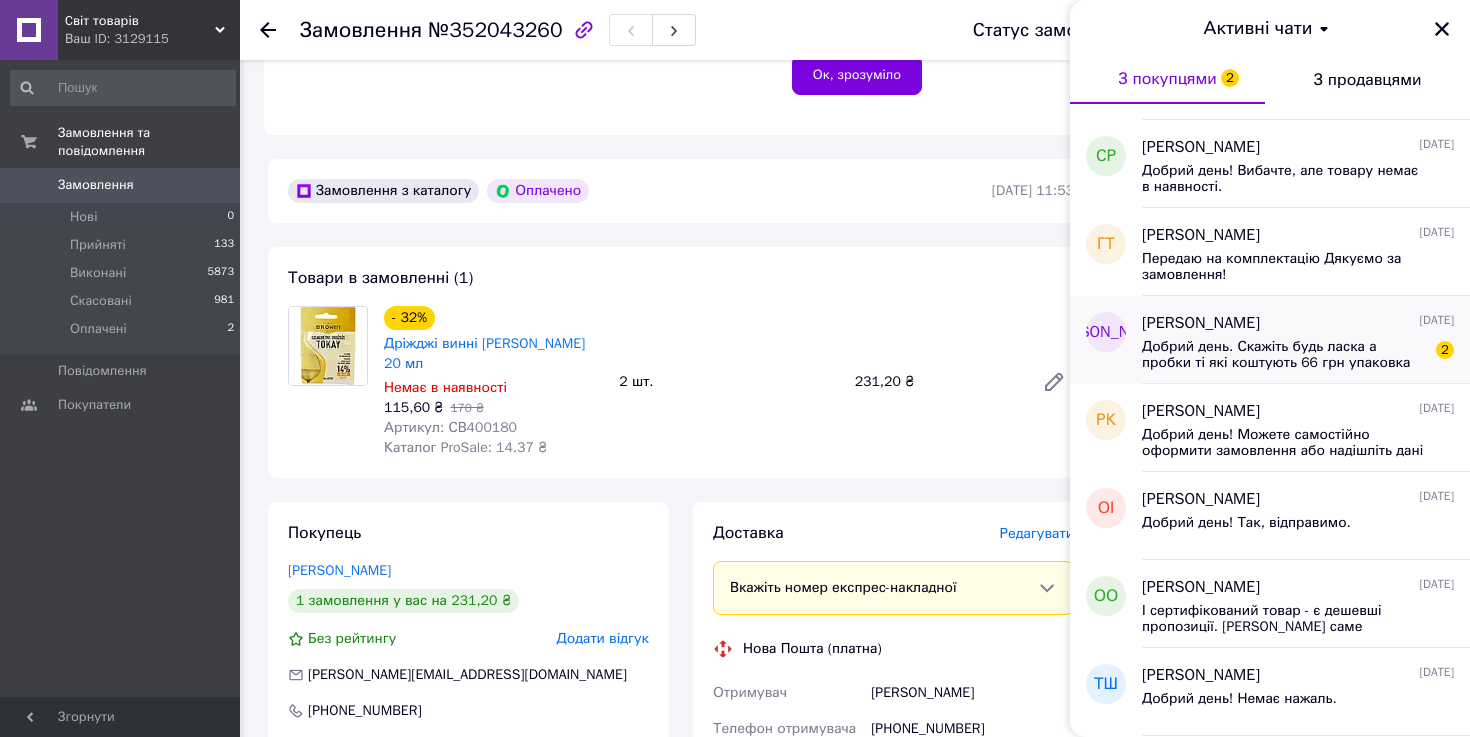 click on "Добрий день. Скажіть будь ласка а пробки ті які коштують 66 грн упаковка скільки там йде штук?" at bounding box center (1284, 355) 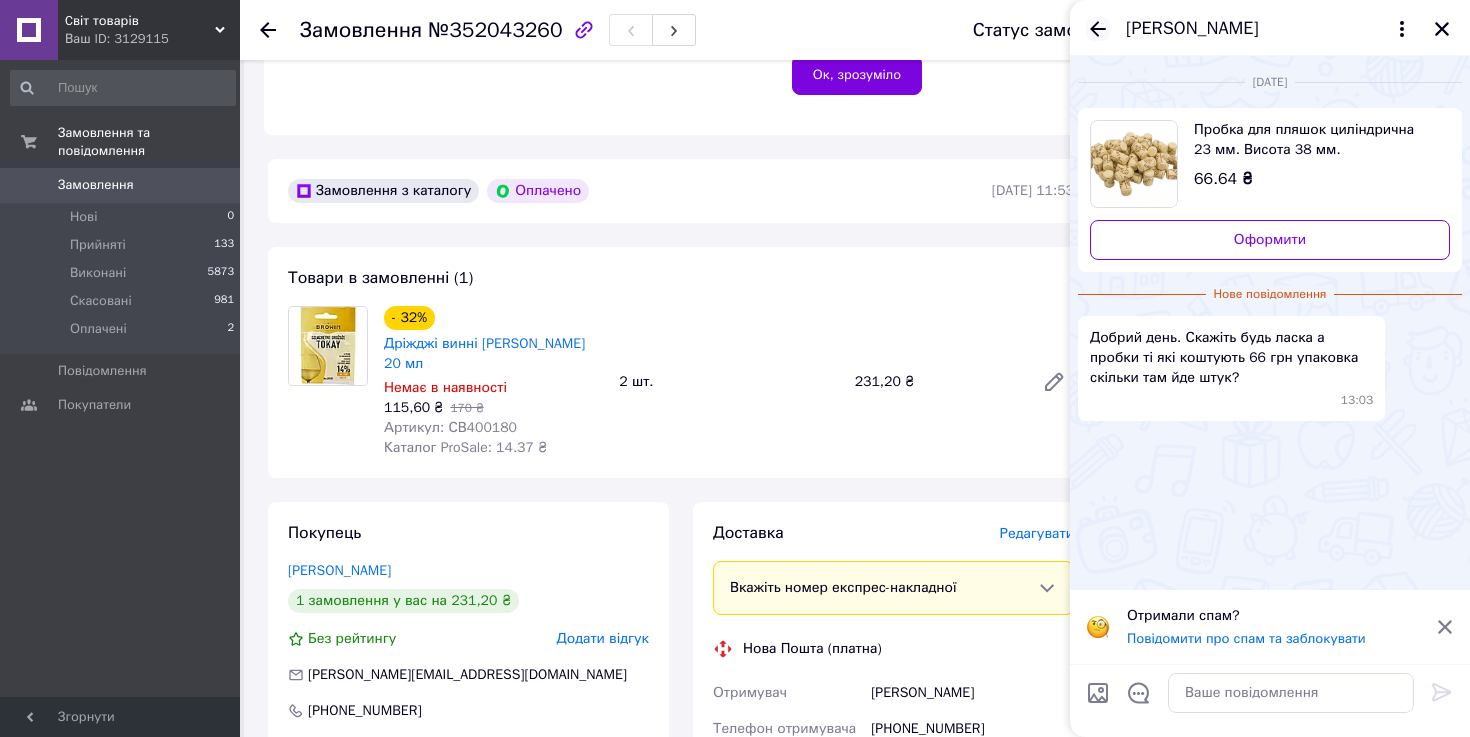 click 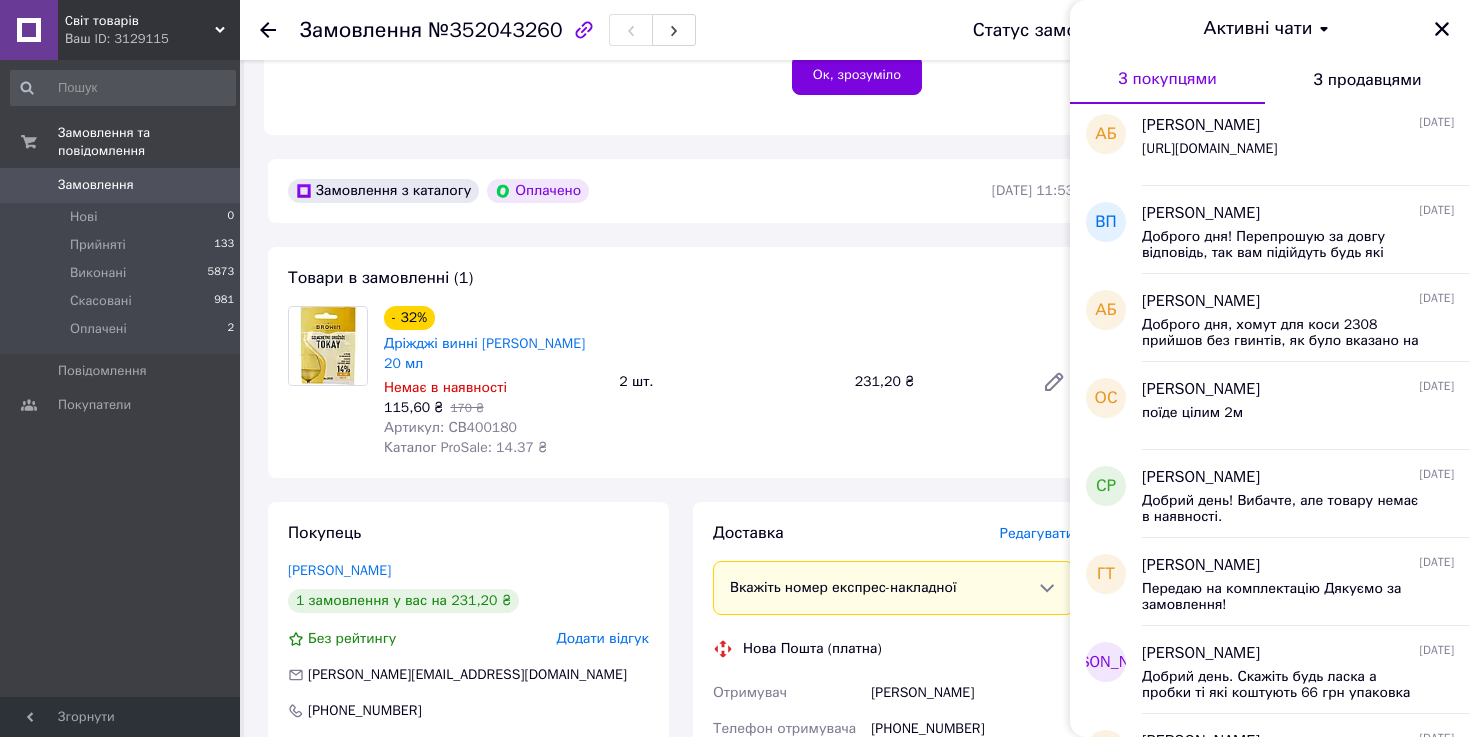 scroll, scrollTop: 0, scrollLeft: 0, axis: both 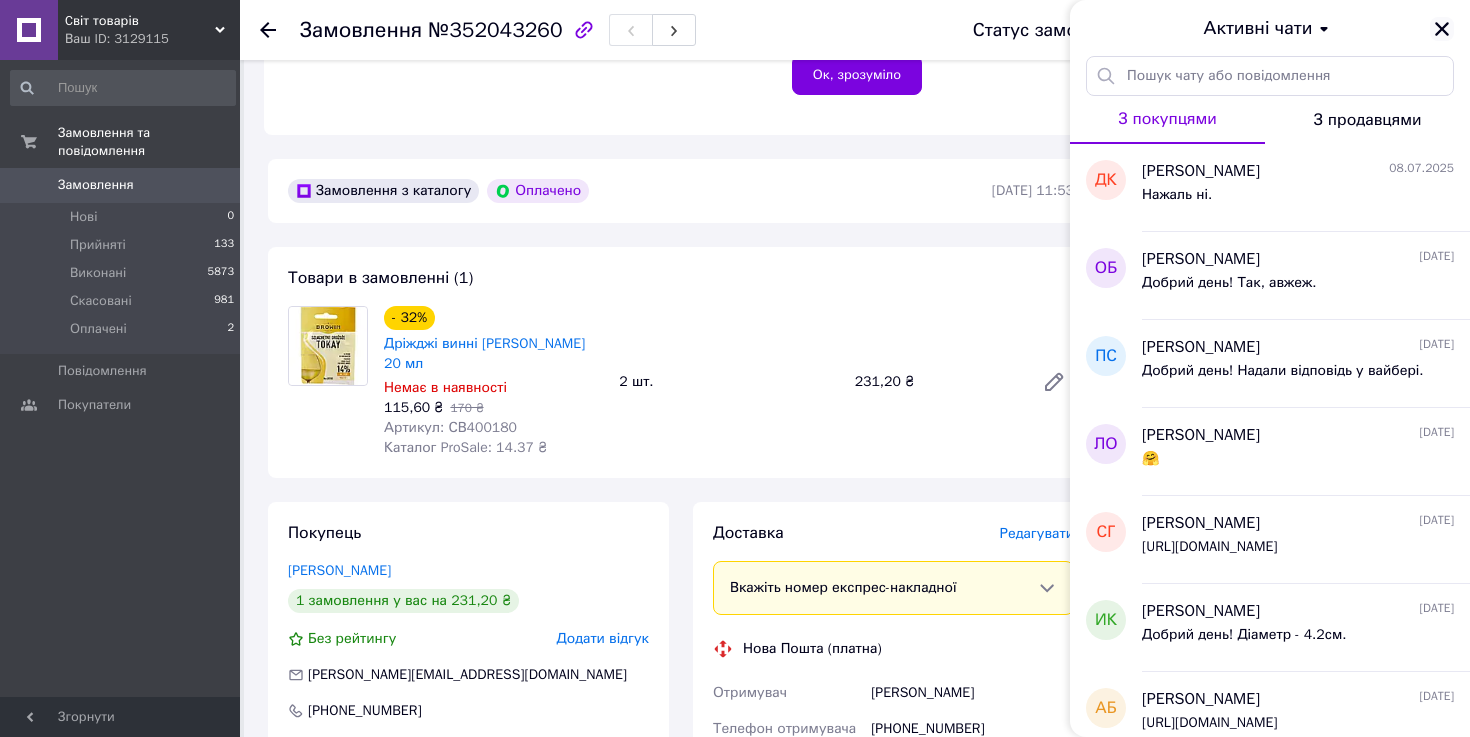 click 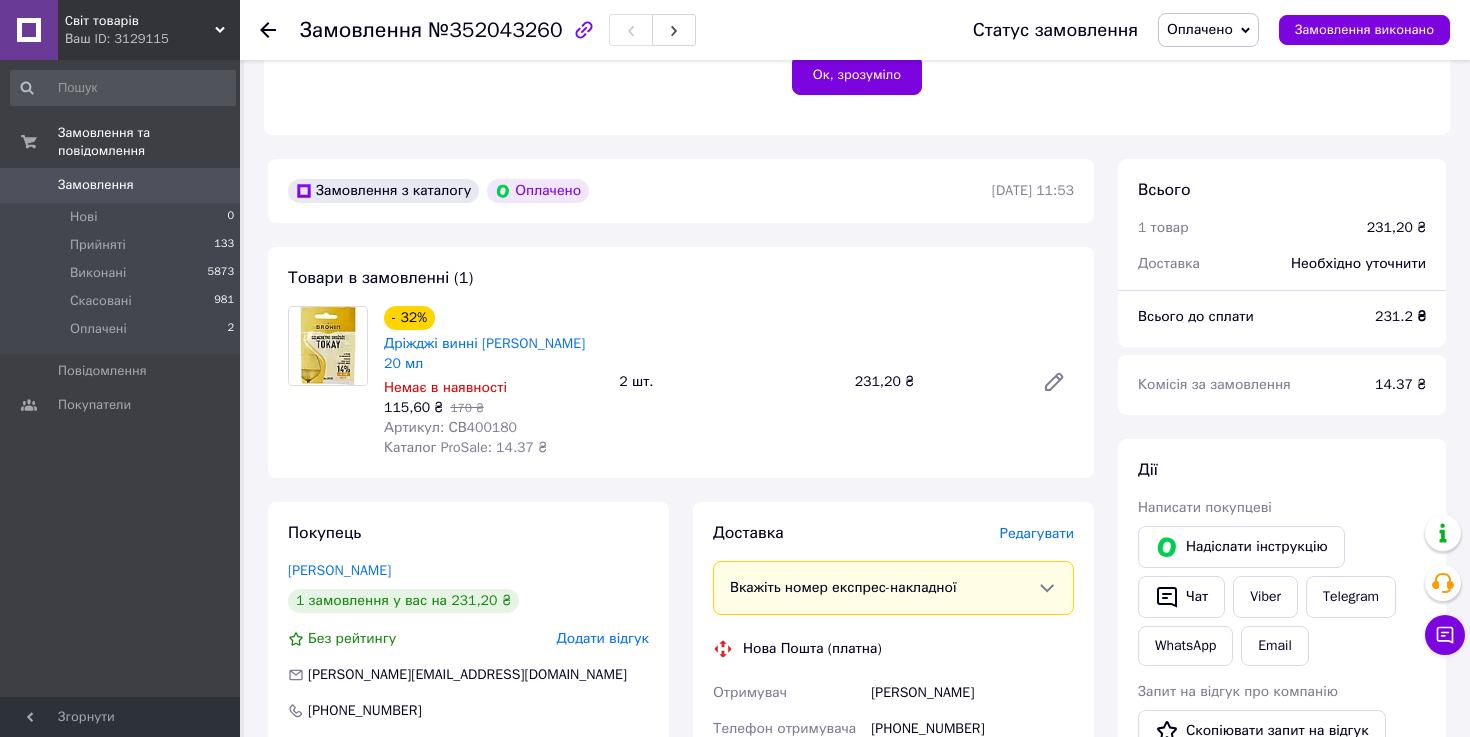 scroll, scrollTop: 526, scrollLeft: 0, axis: vertical 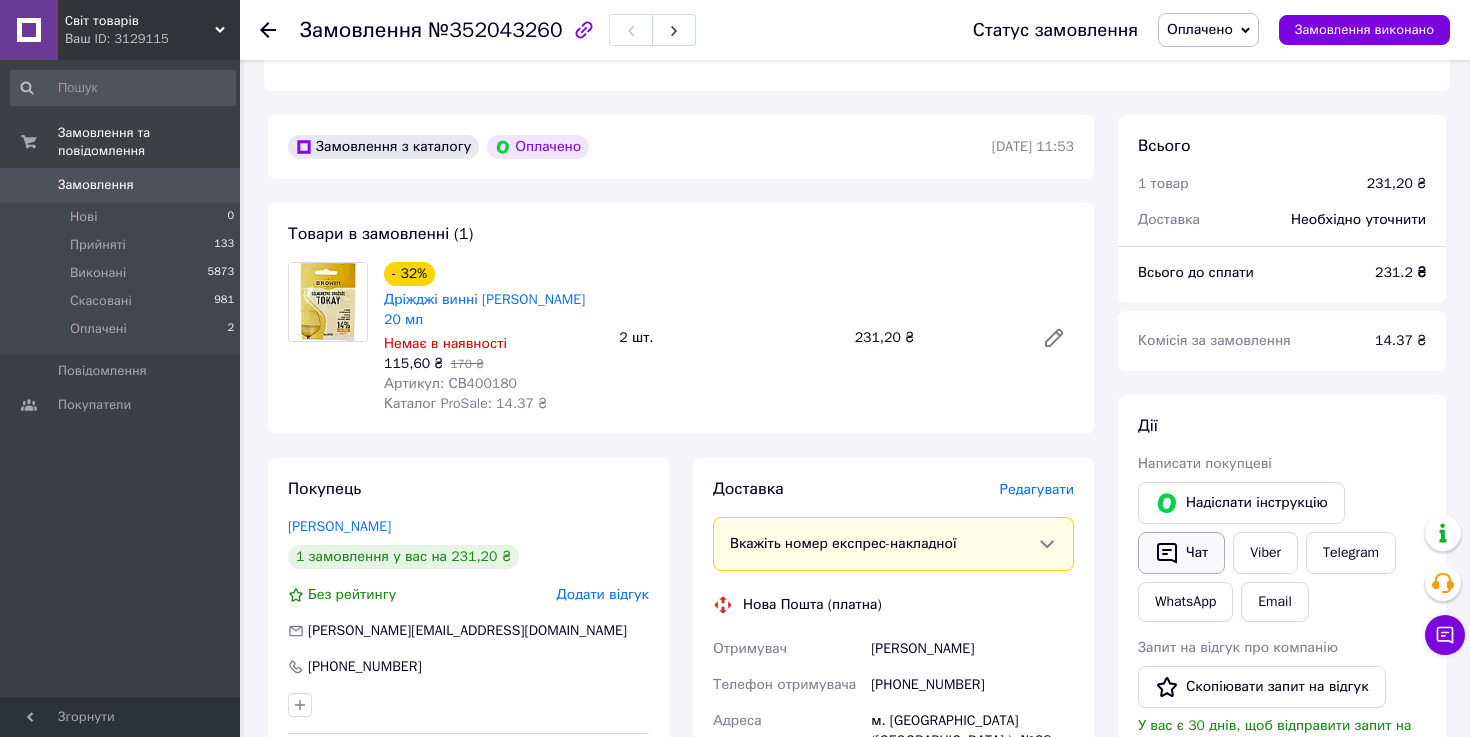 click 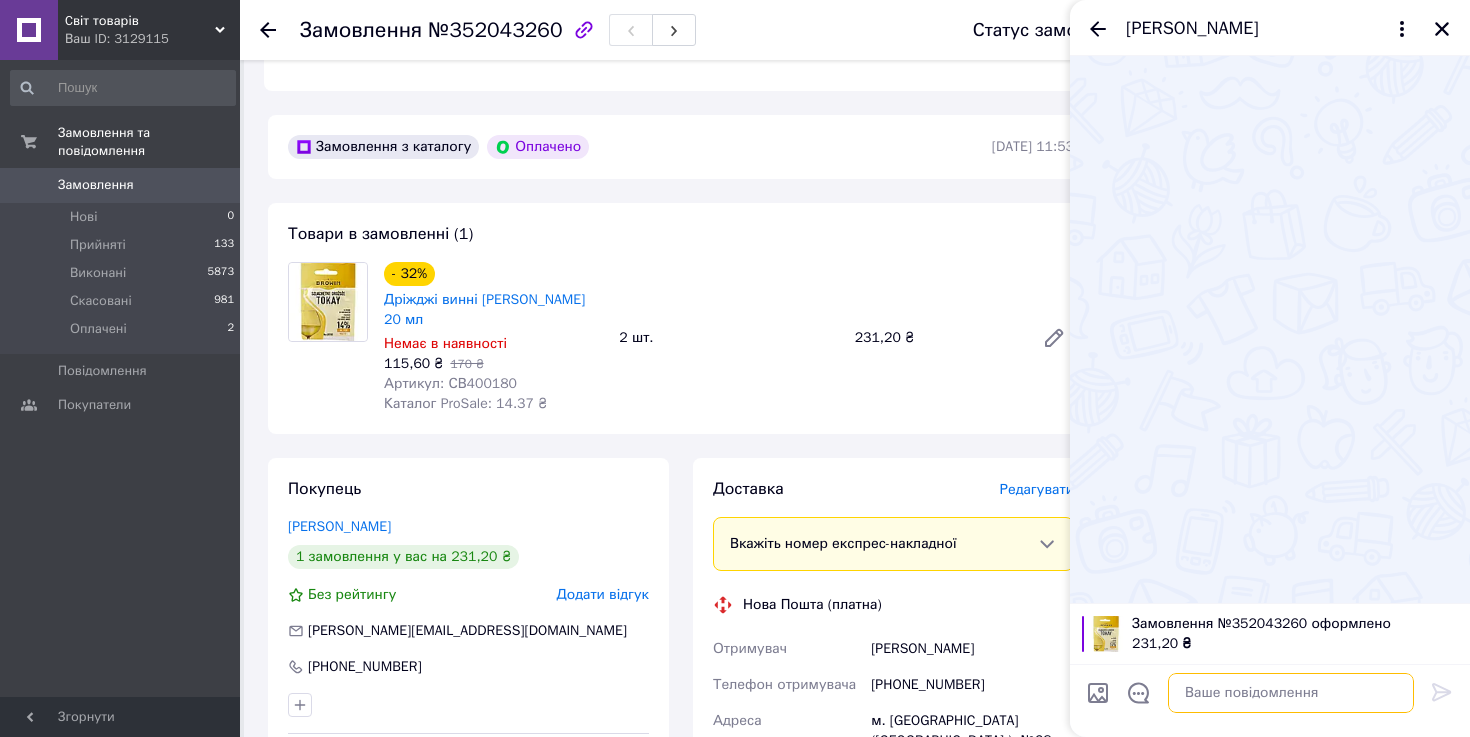 click at bounding box center (1291, 693) 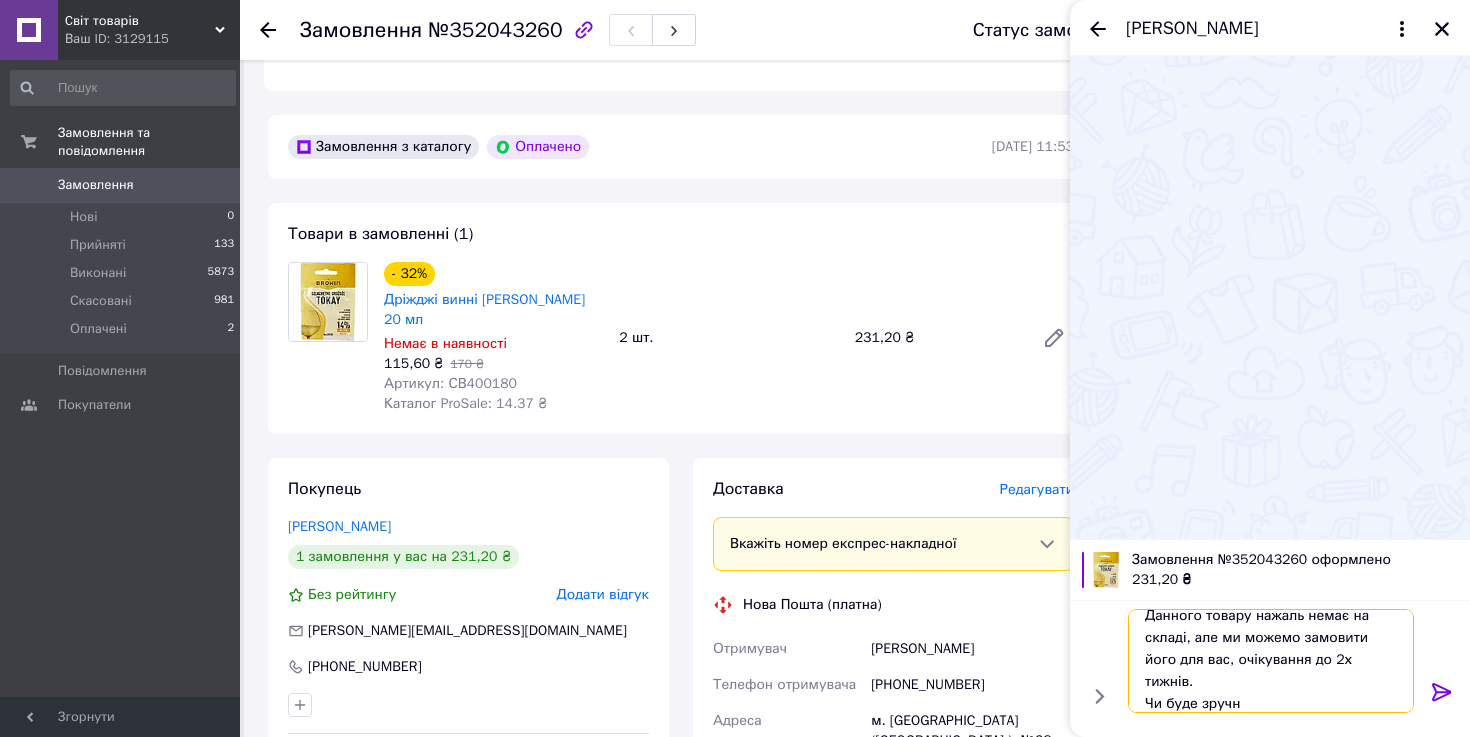 scroll, scrollTop: 24, scrollLeft: 0, axis: vertical 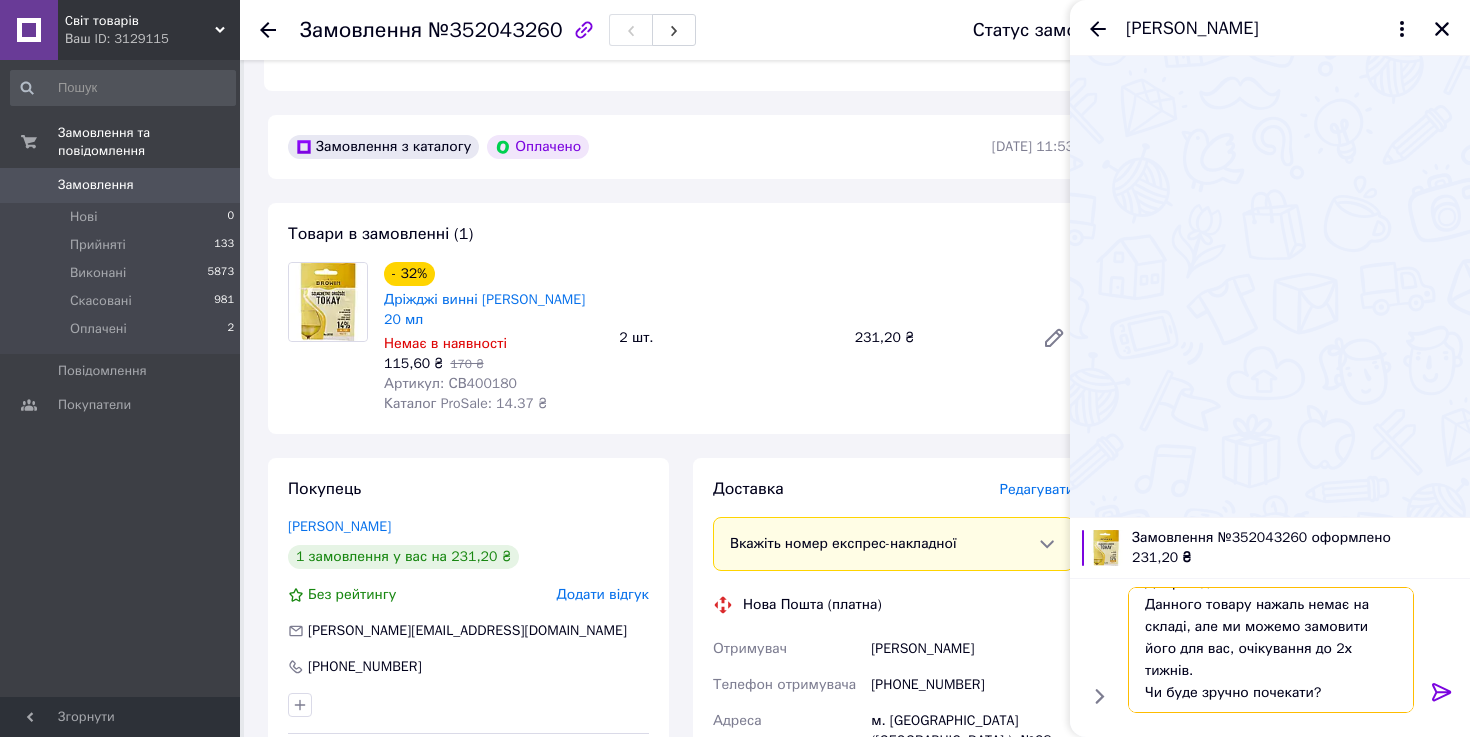 type on "Добрий день!
Данного товару нажаль немає на складі, але ми можемо замовити його для вас, очікування до 2х тижнів.
Чи буде зручно почекати?" 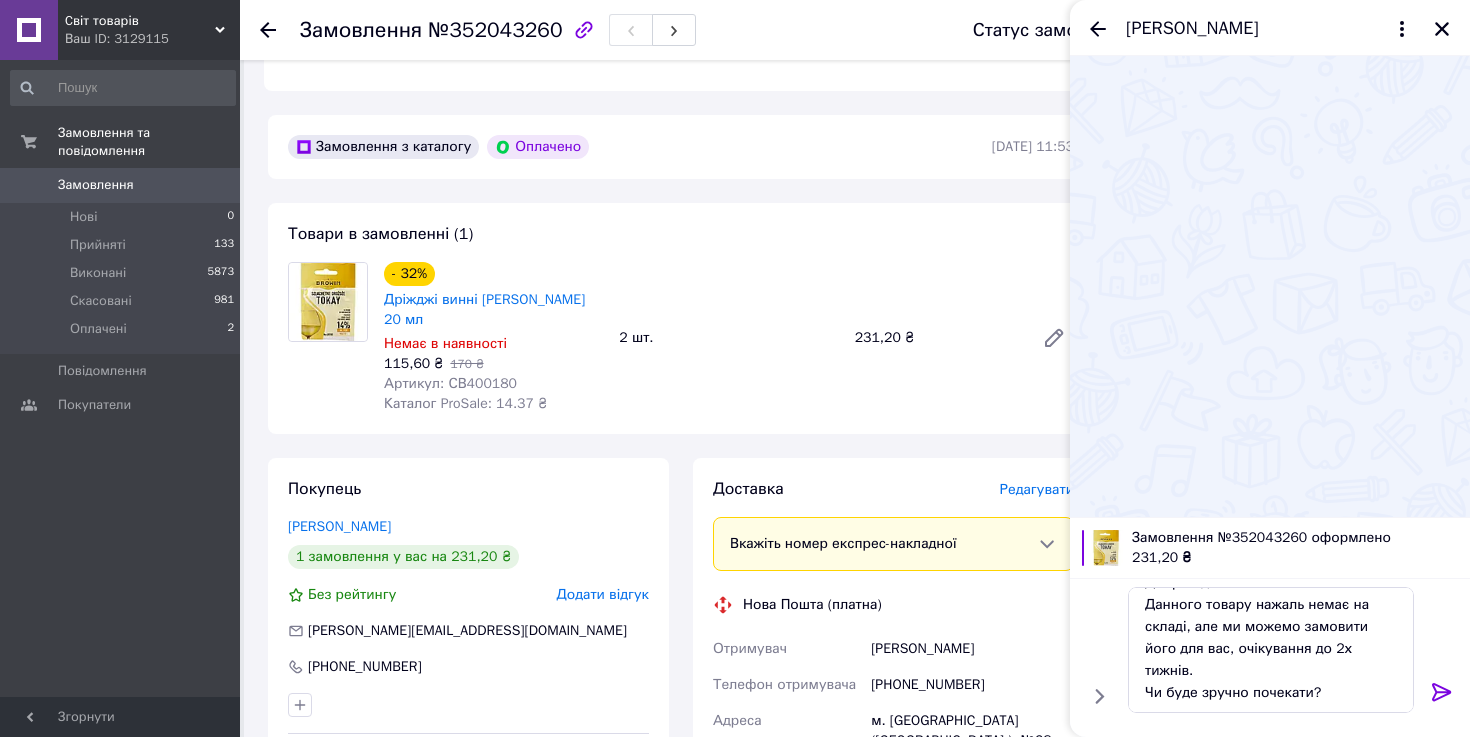 click 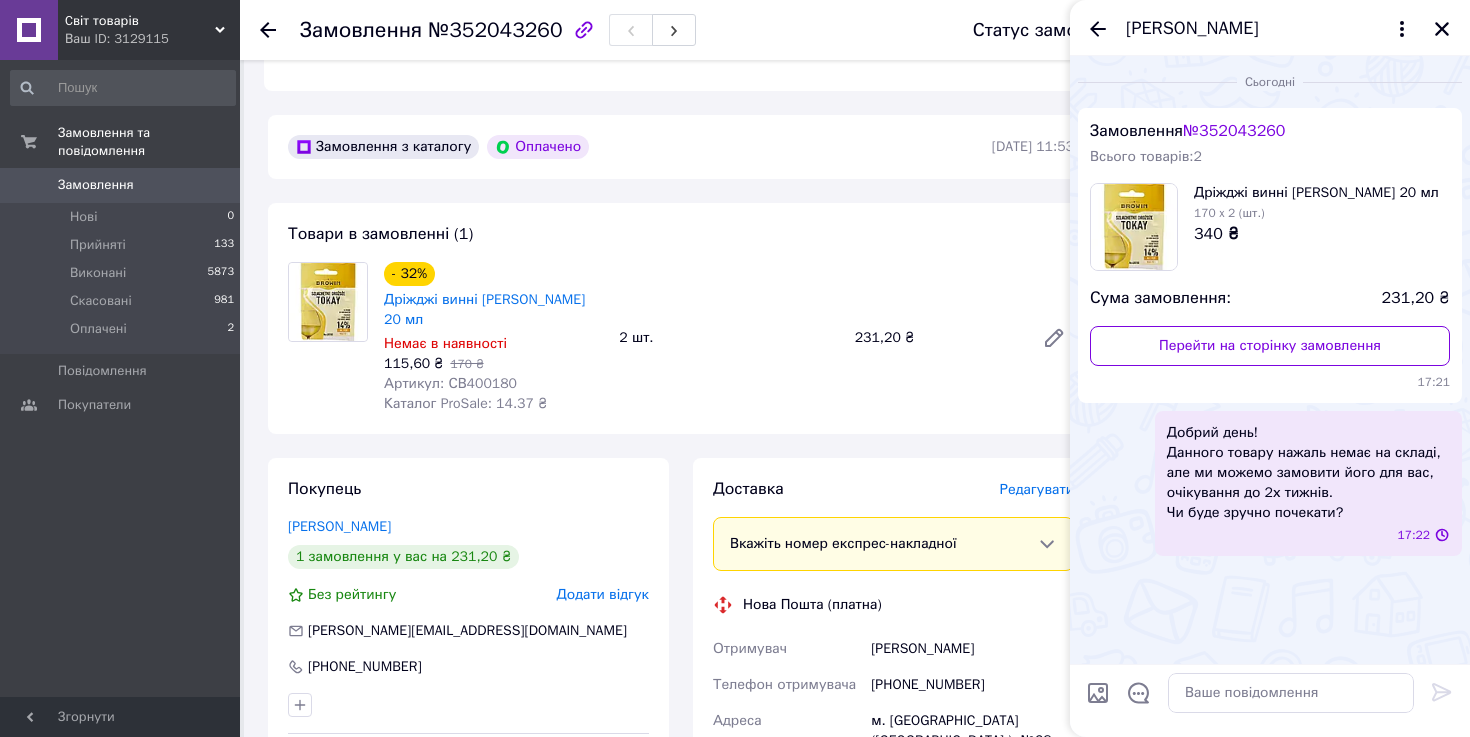 scroll, scrollTop: 0, scrollLeft: 0, axis: both 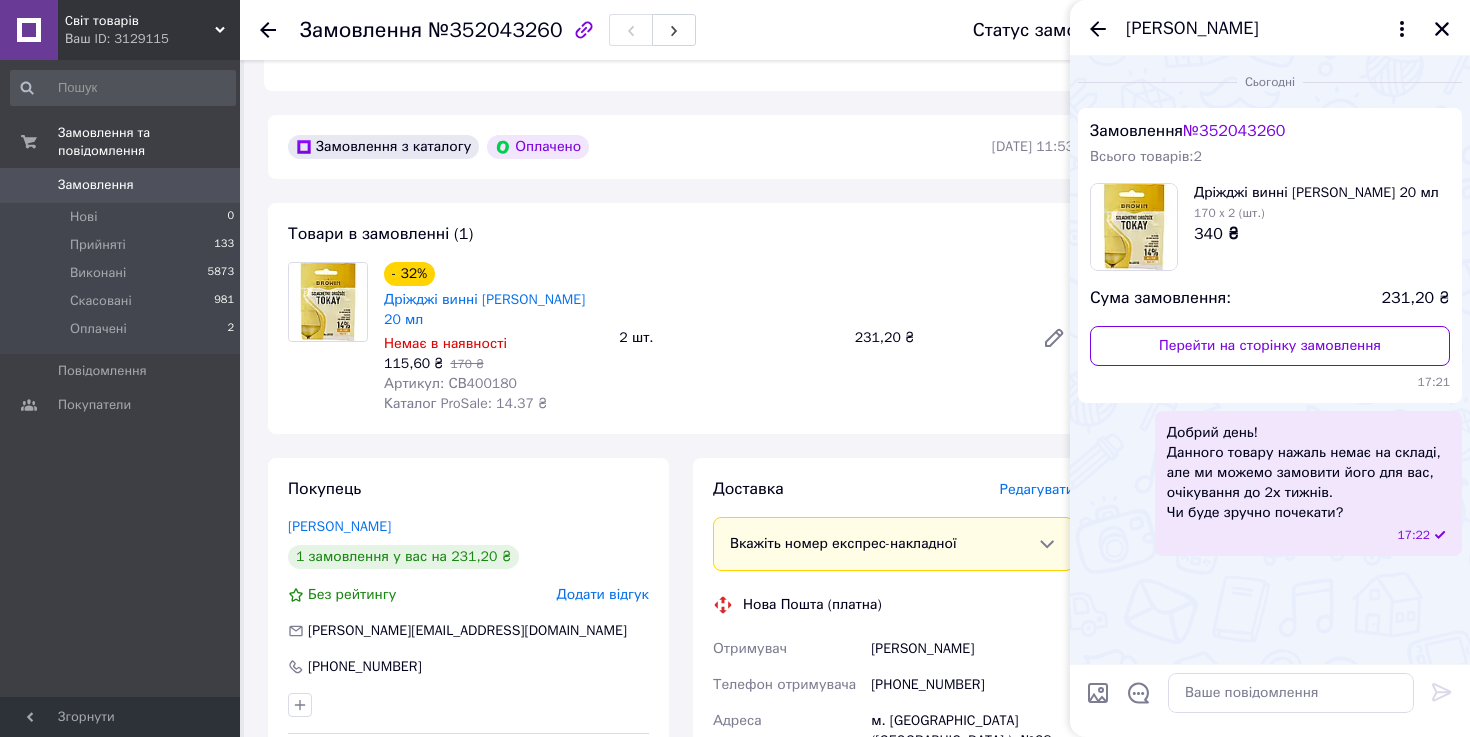 click on "- 32% Дріжджі винні Biowin Tokay 20 мл Немає в наявності 115,60 ₴   170 ₴ Артикул: СВ400180 Каталог ProSale: 14.37 ₴  2 шт. 231,20 ₴" at bounding box center (729, 338) 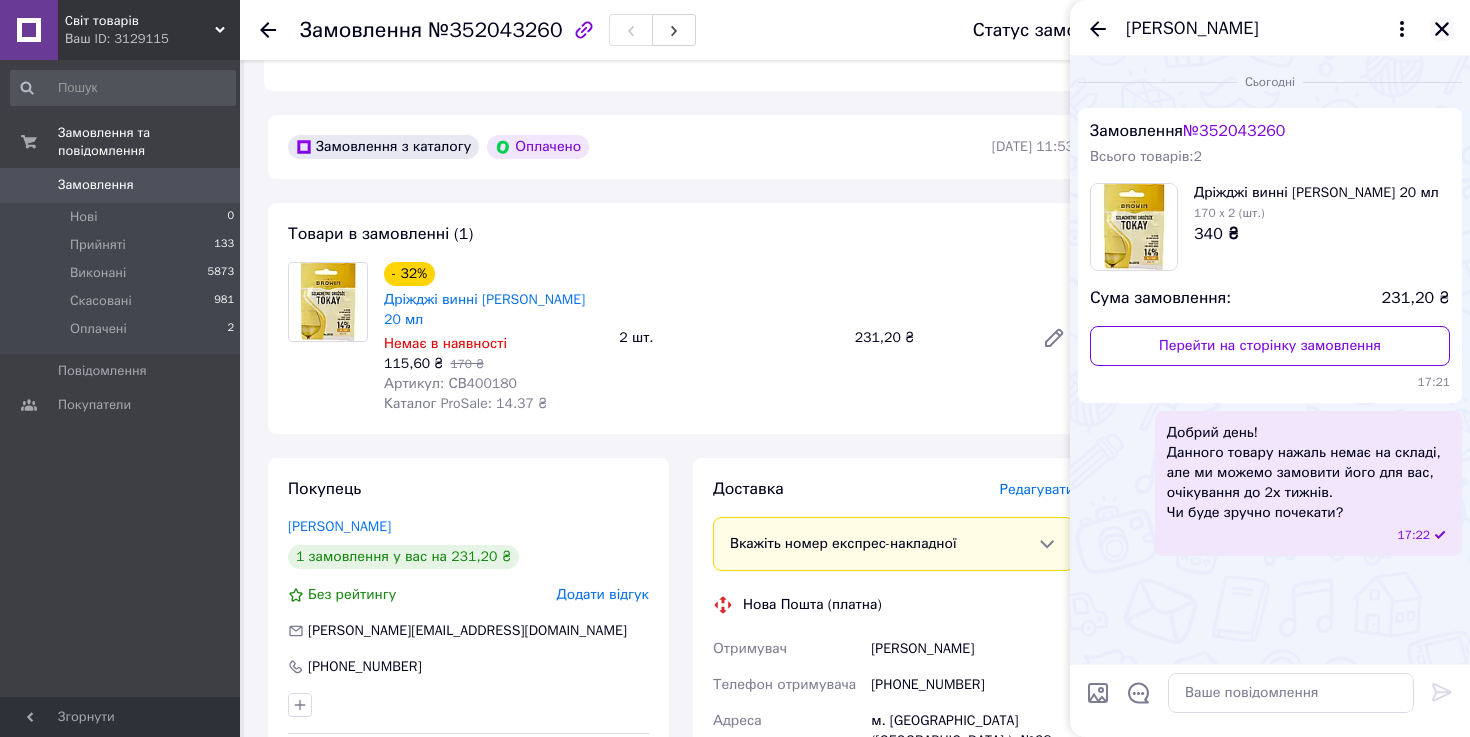 click 